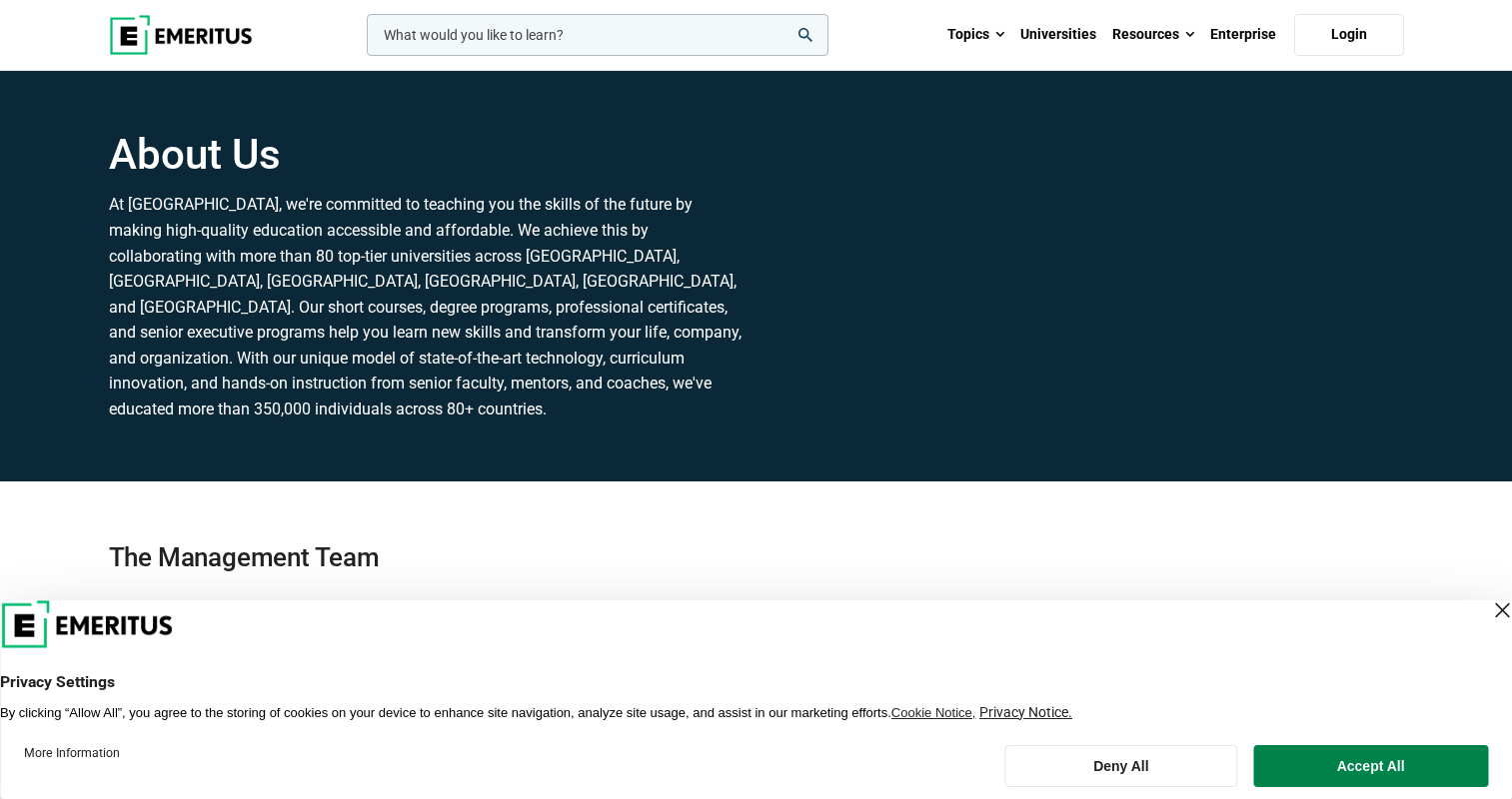 scroll, scrollTop: 0, scrollLeft: 0, axis: both 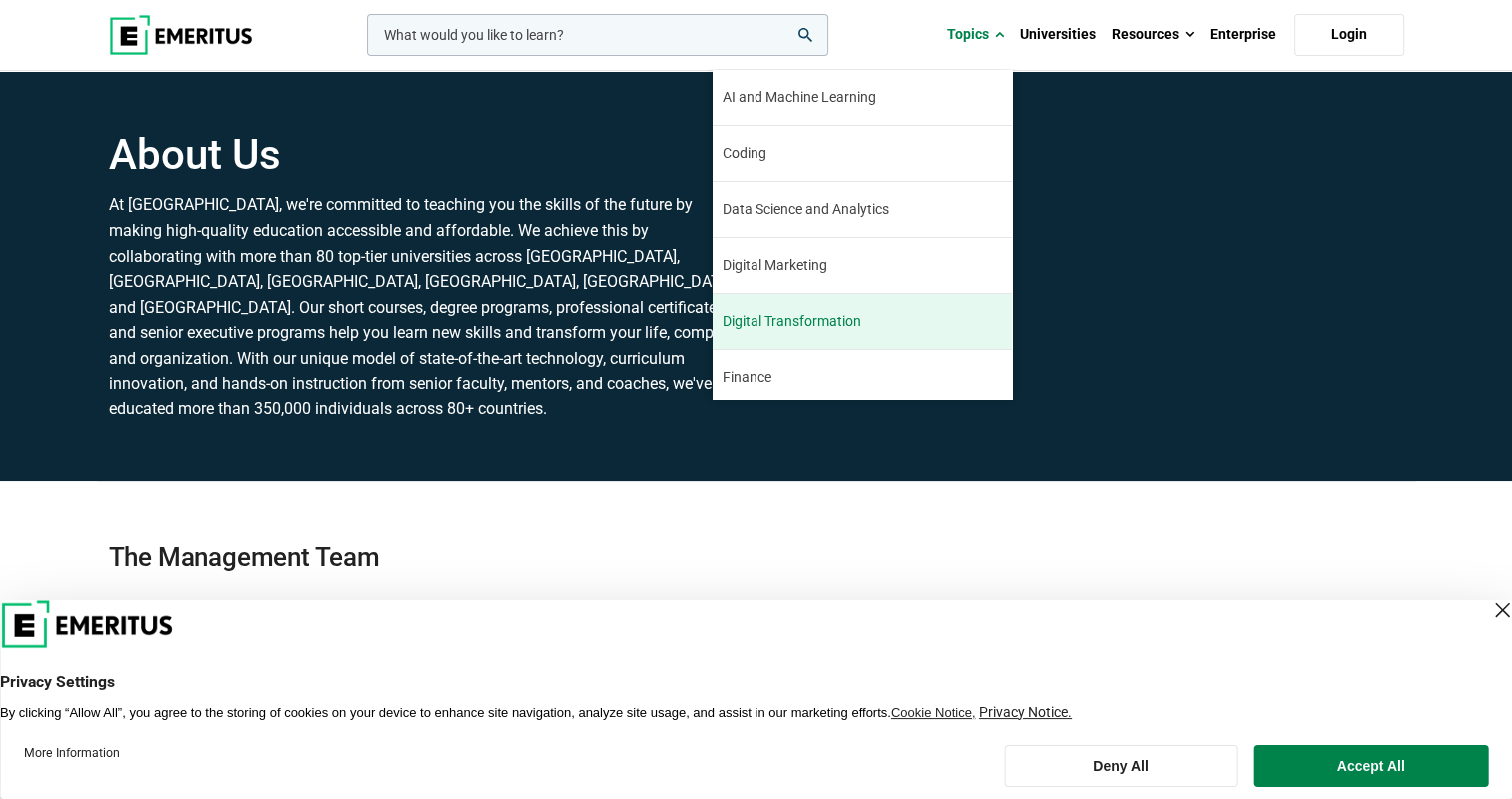 click on "Digital Transformation" at bounding box center [791, 321] 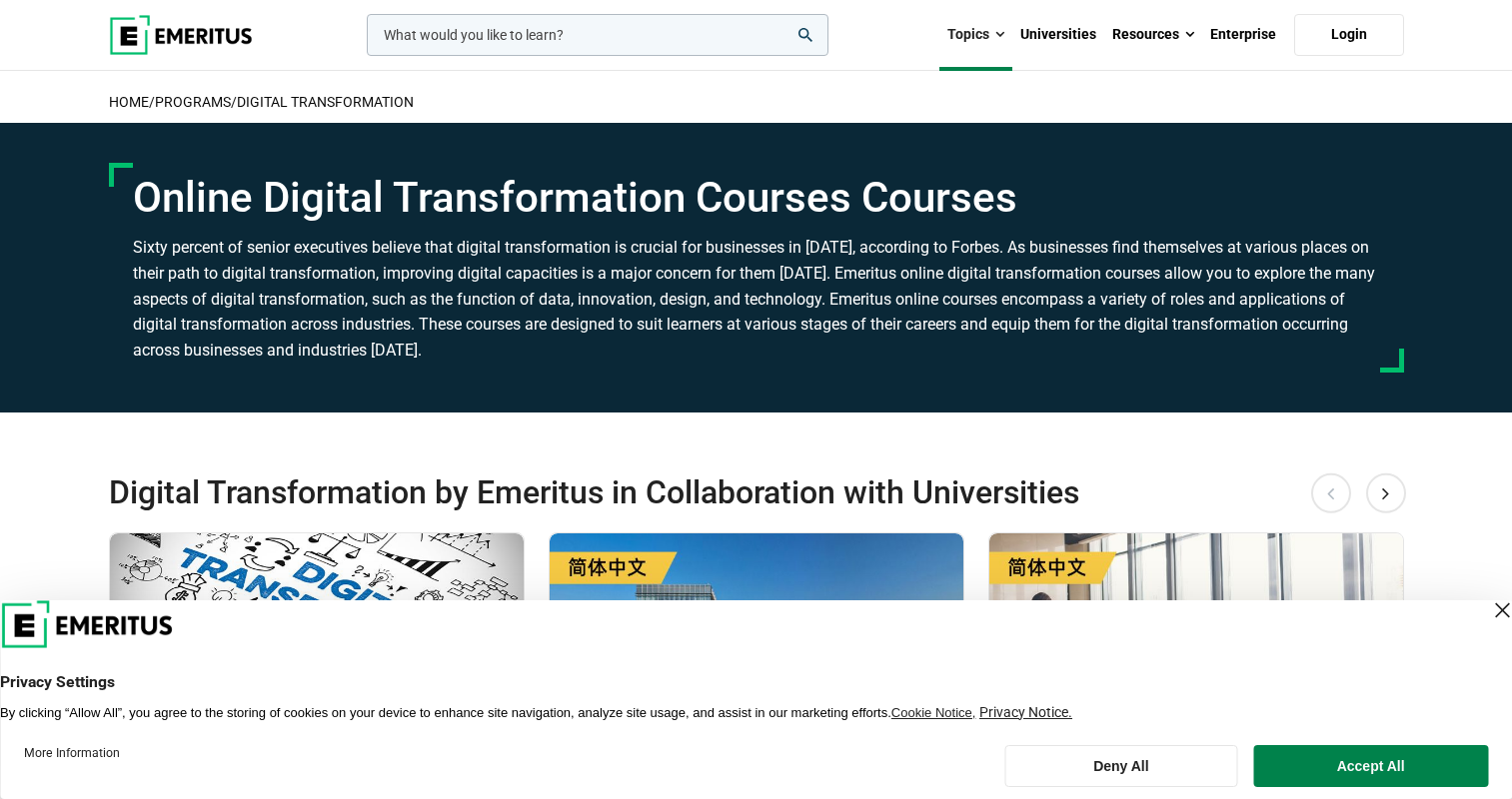 scroll, scrollTop: 0, scrollLeft: 0, axis: both 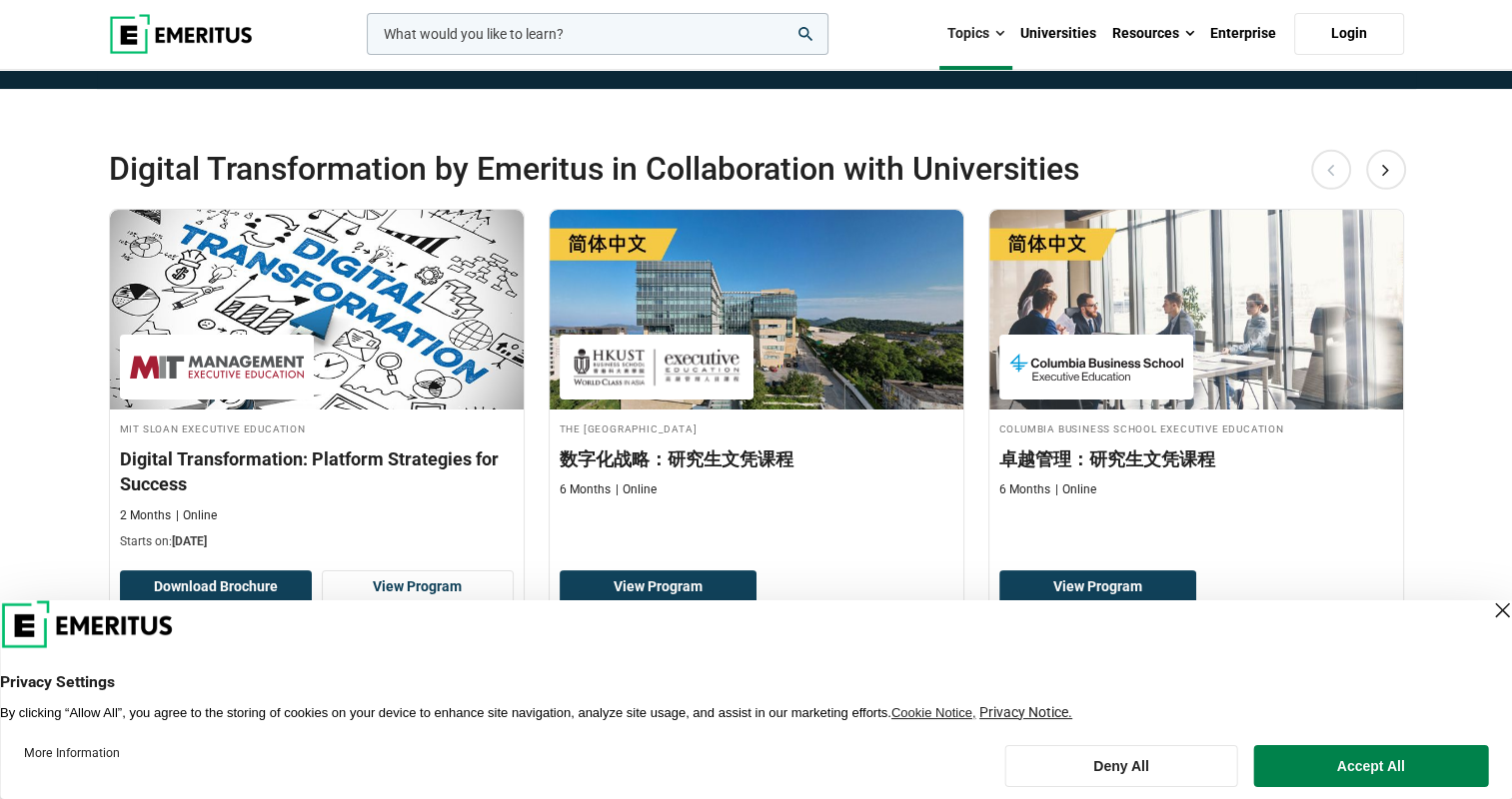 click on "Privacy Settings
By clicking “Allow All”, you agree to the storing of cookies on your device to enhance site navigation, analyze site usage, and assist in our marketing efforts.  Cookie Notice,   Privacy Notice." at bounding box center (756, 660) 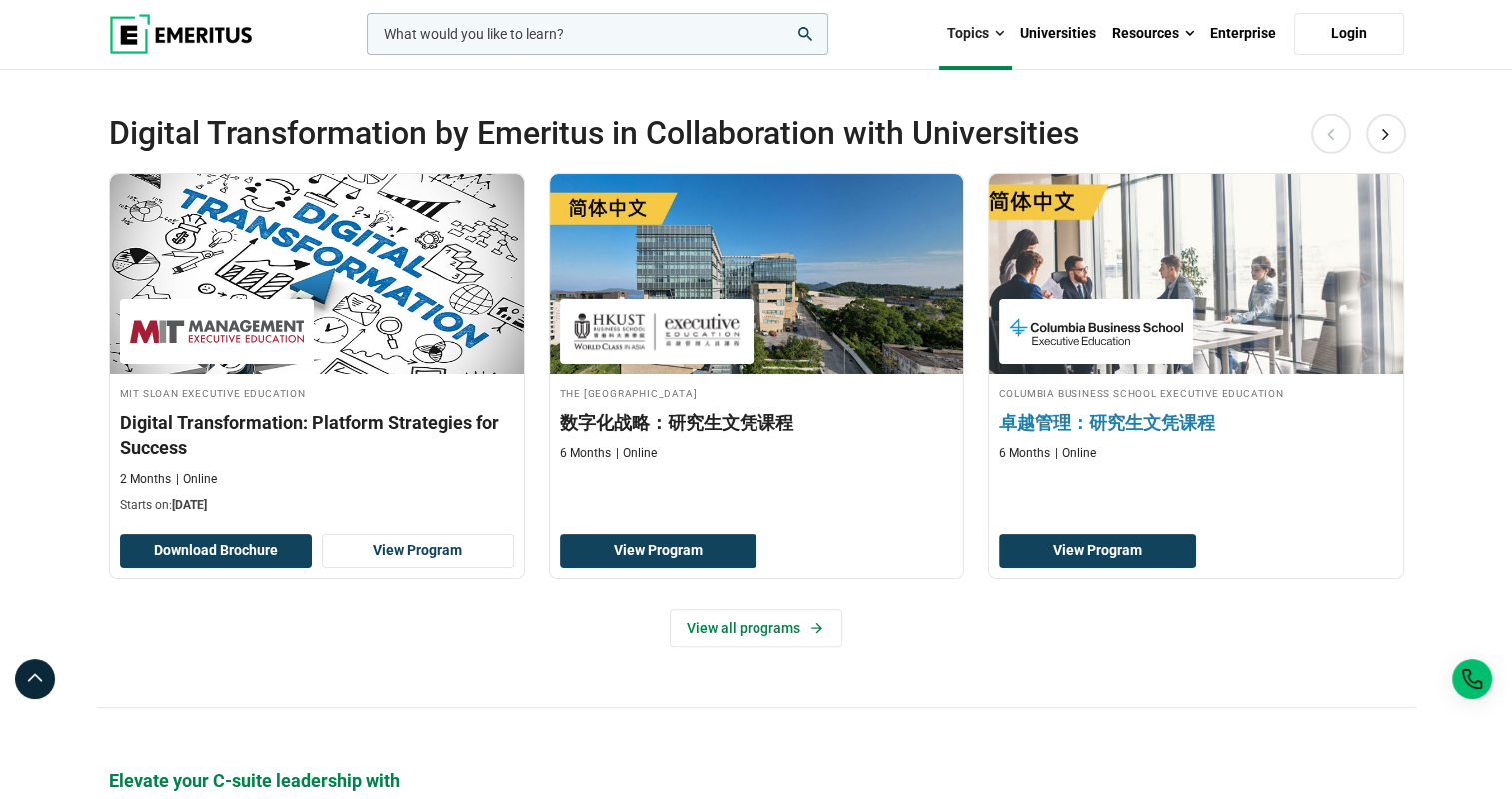 scroll, scrollTop: 360, scrollLeft: 0, axis: vertical 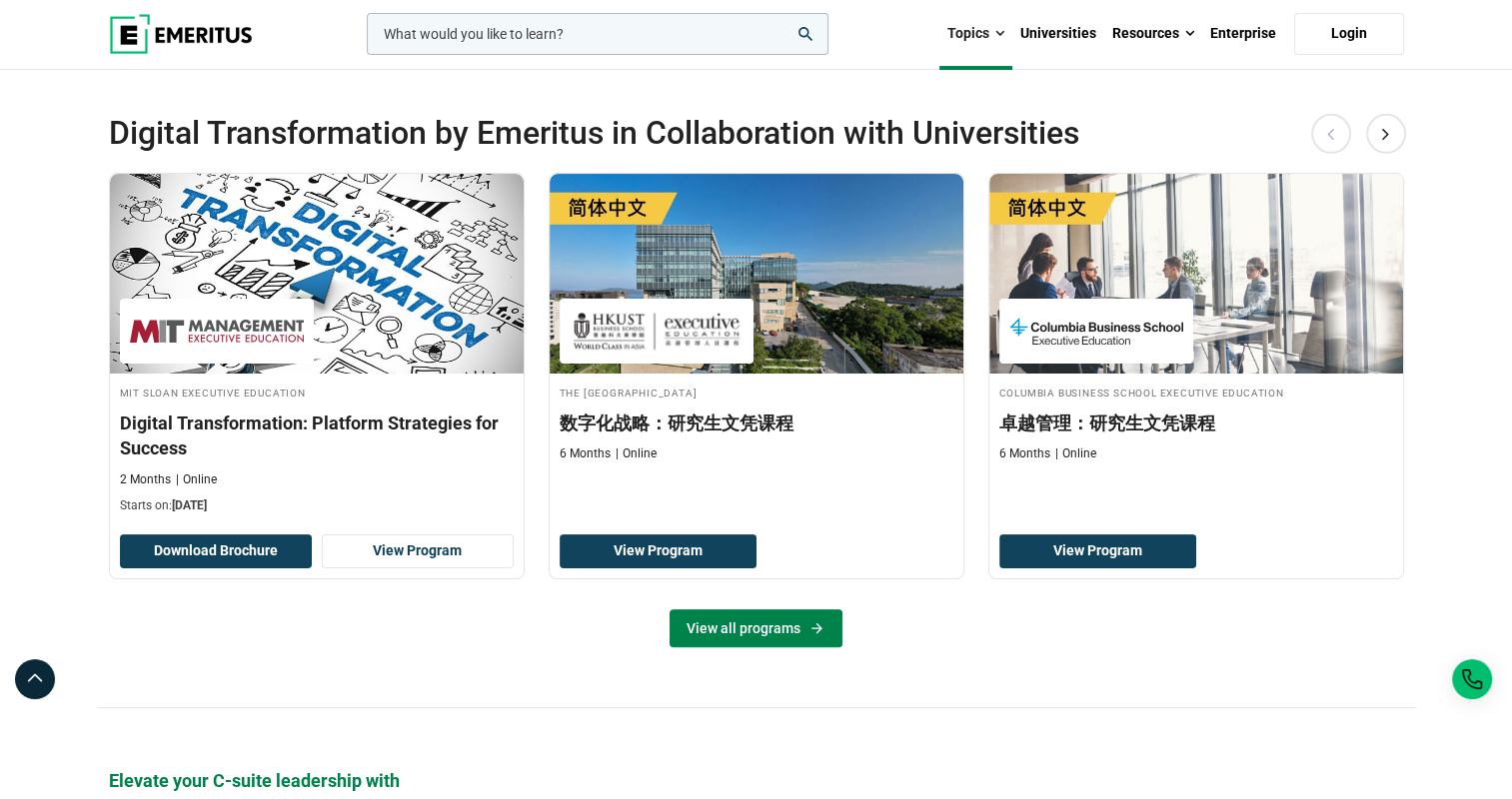 click on "View all programs" at bounding box center (756, 628) 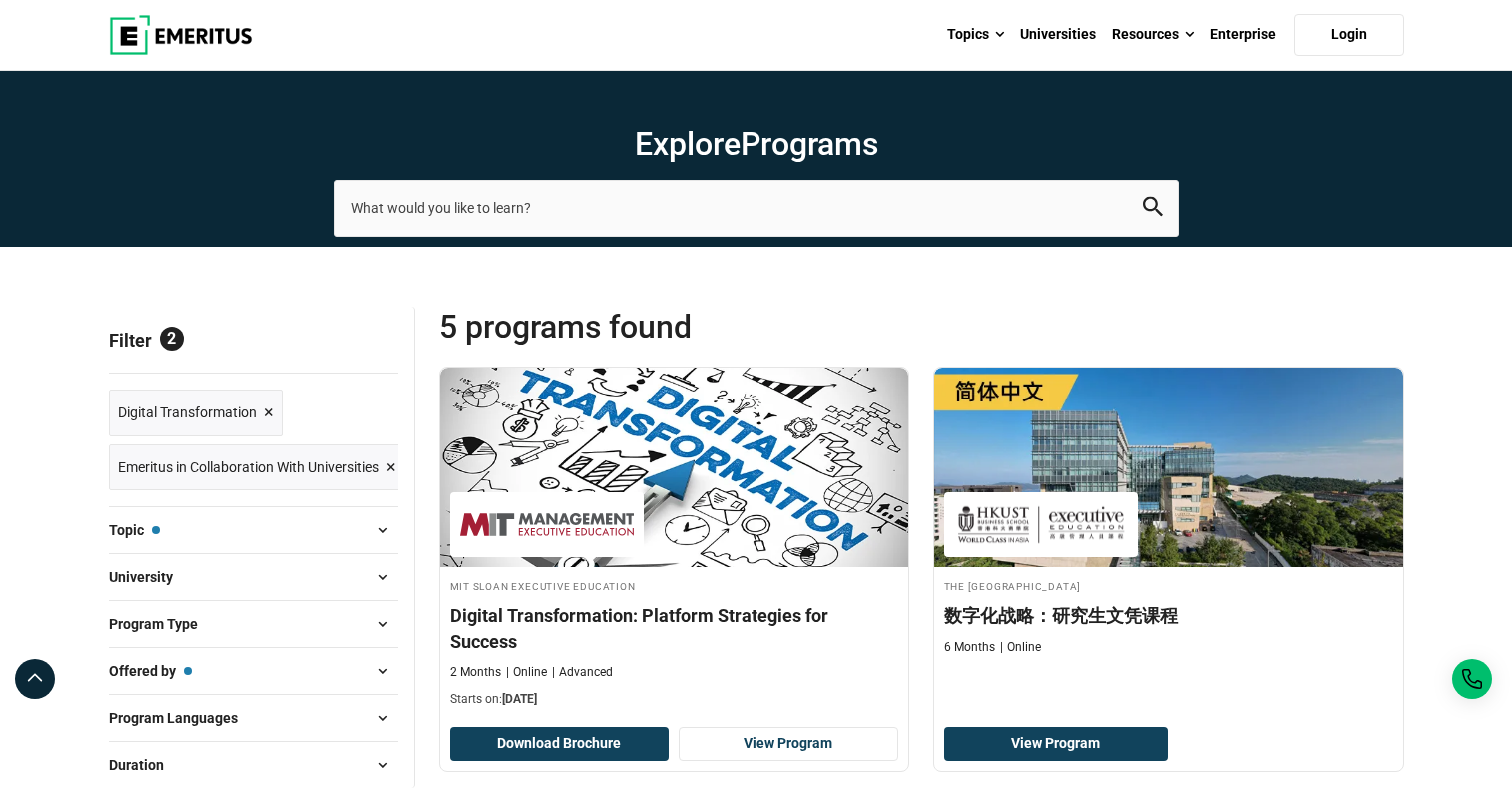 scroll, scrollTop: 609, scrollLeft: 0, axis: vertical 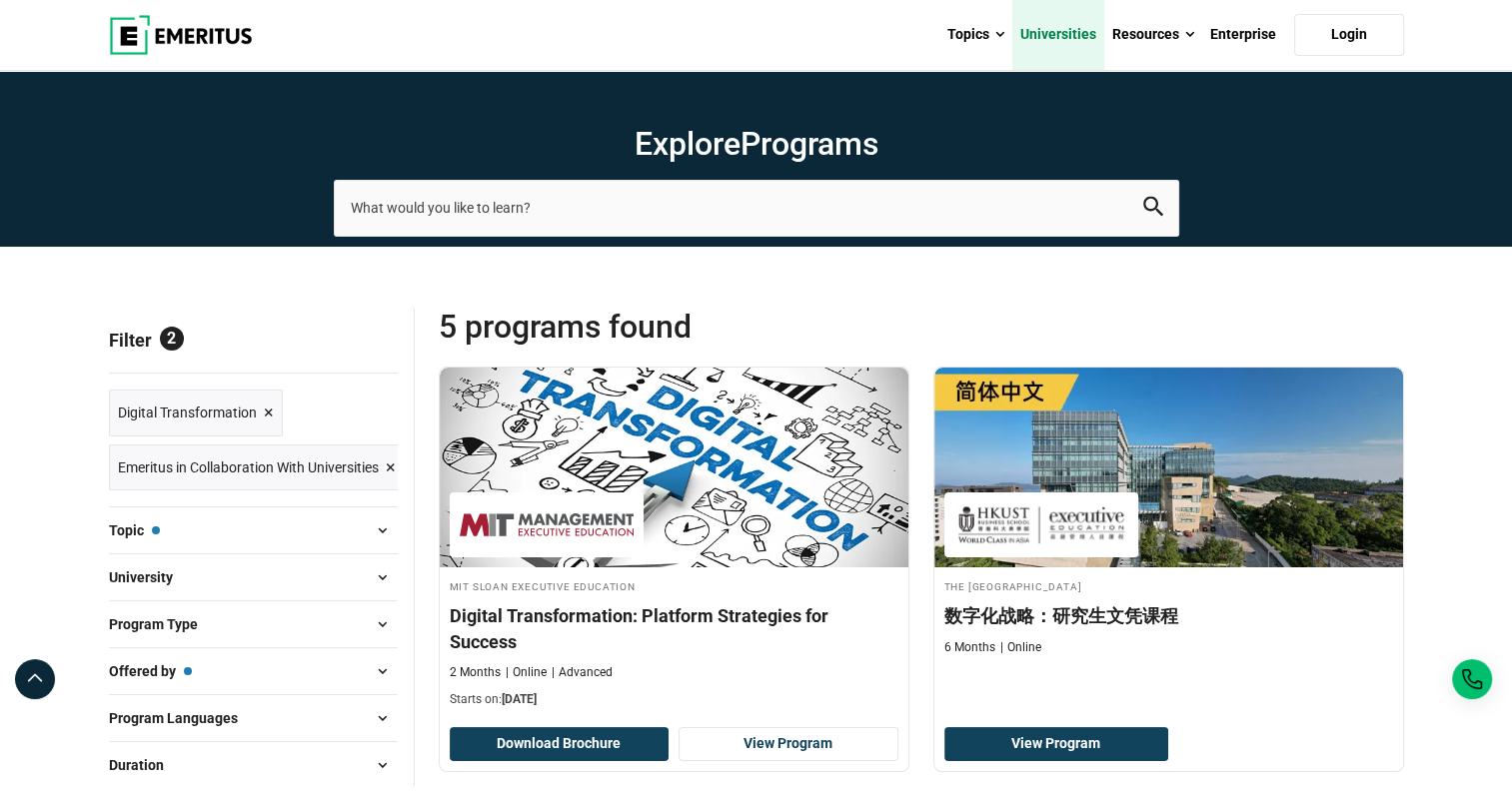 click on "Universities" at bounding box center (1058, 35) 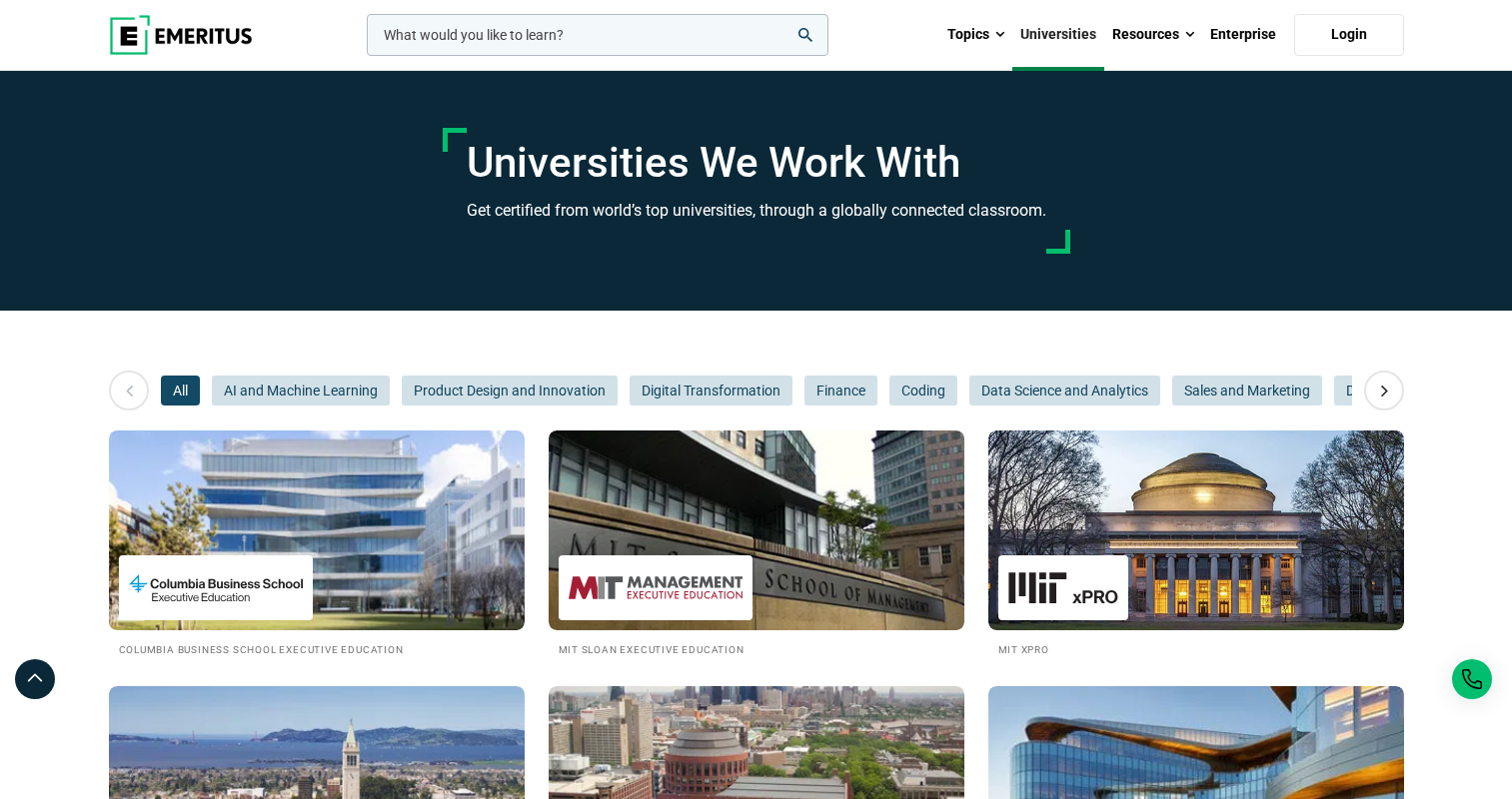 scroll, scrollTop: 0, scrollLeft: 0, axis: both 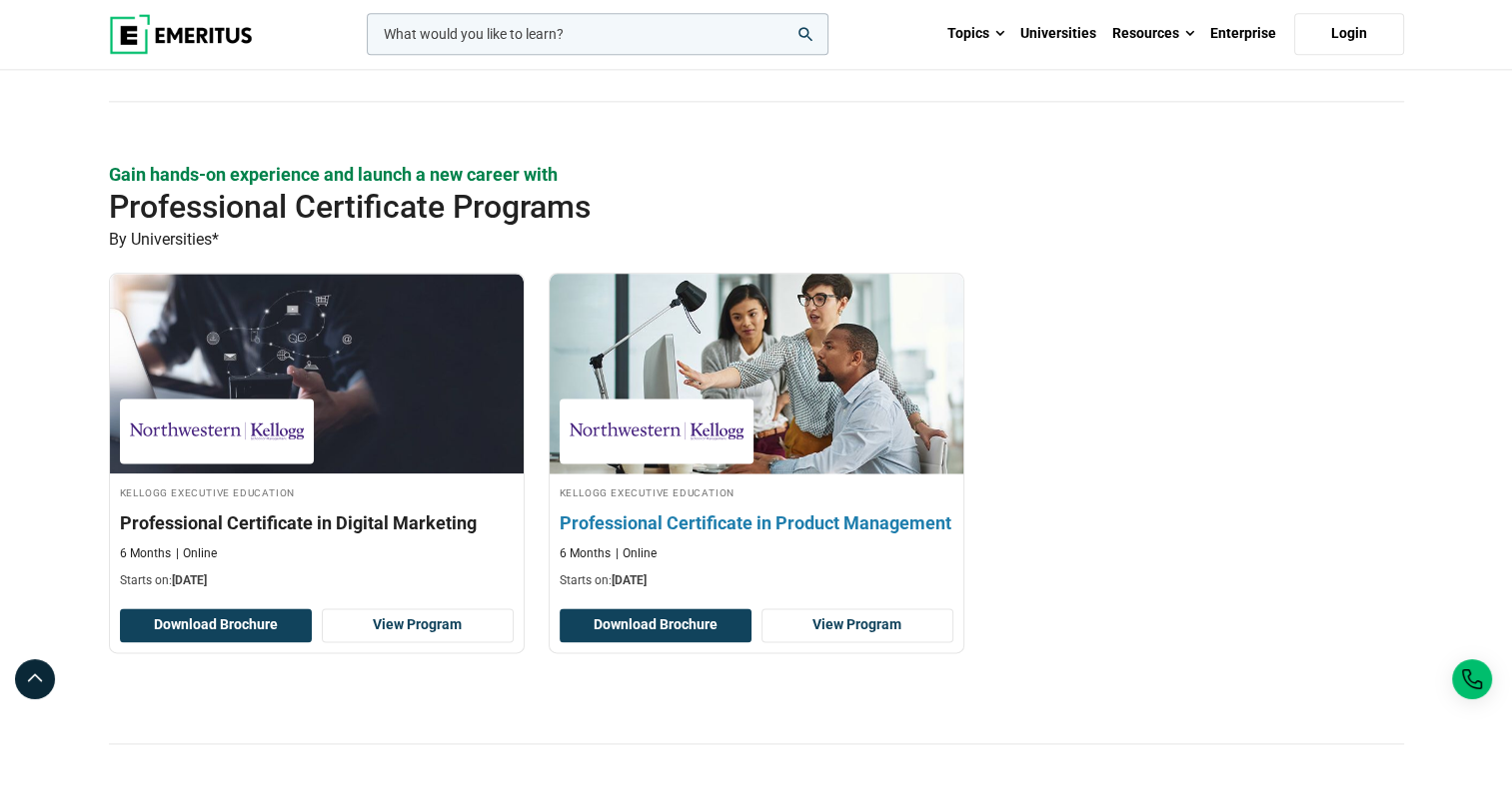 click at bounding box center [657, 430] 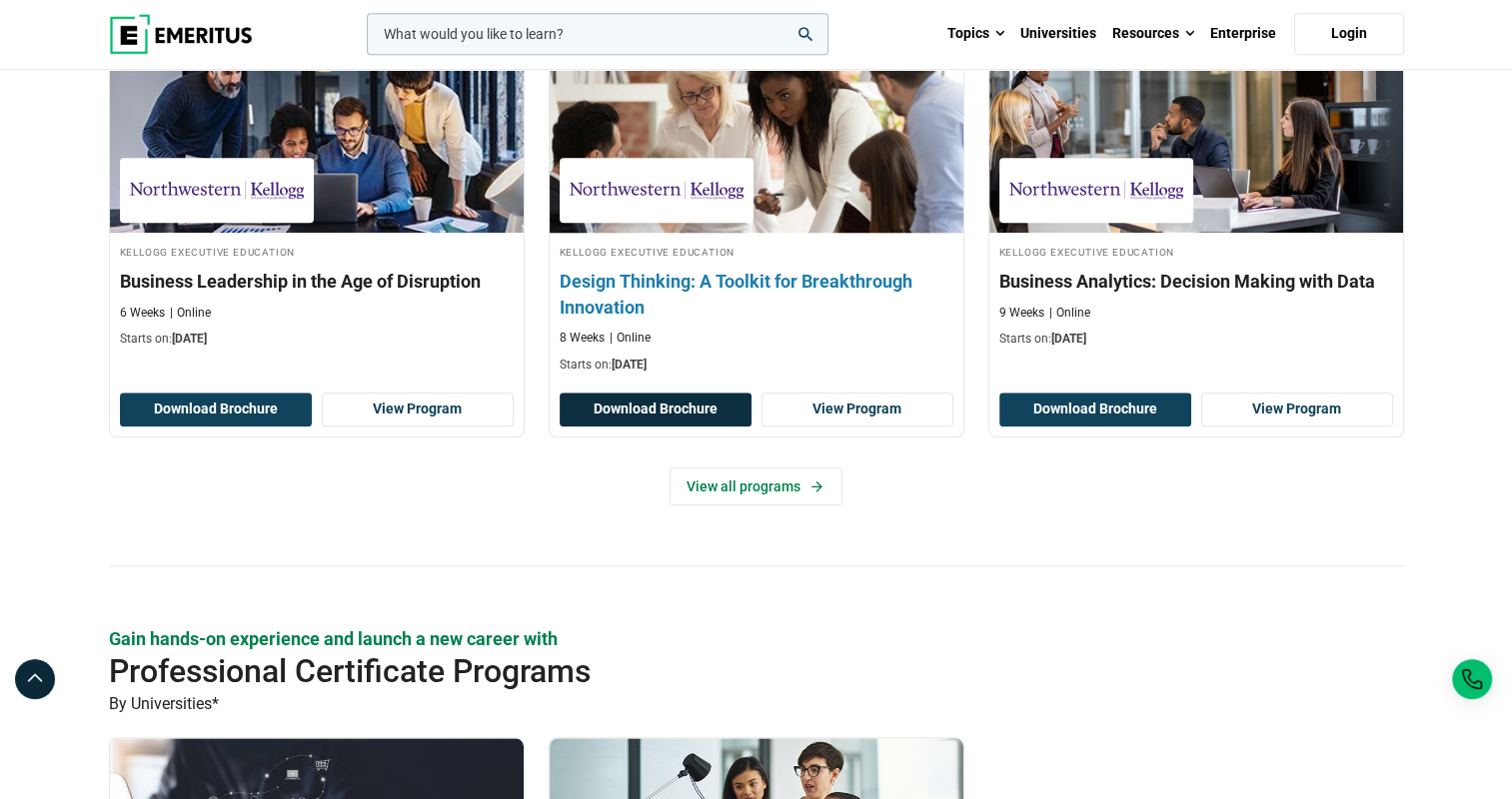 scroll, scrollTop: 1986, scrollLeft: 0, axis: vertical 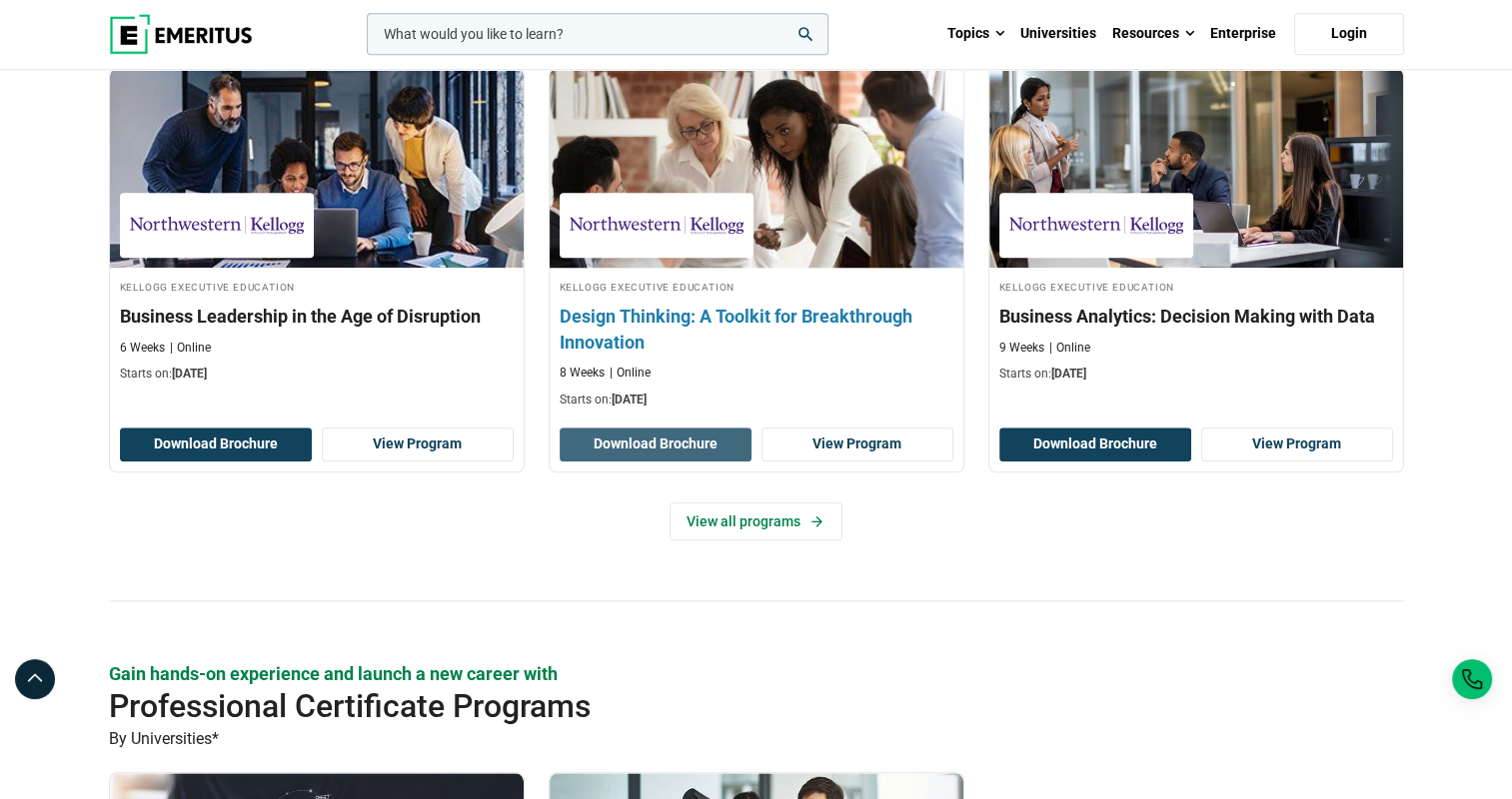 click on "Download Brochure" at bounding box center (656, 444) 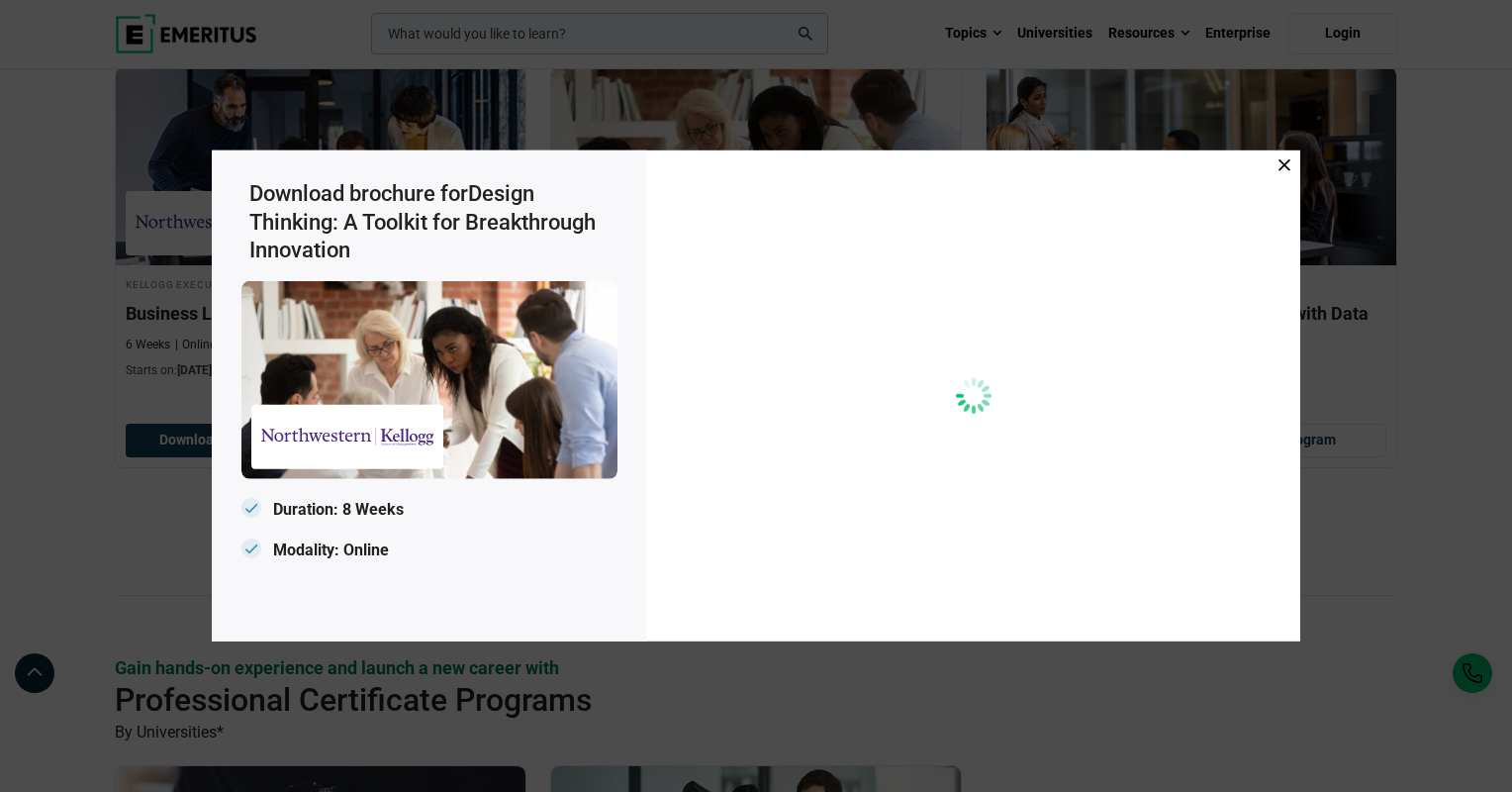 drag, startPoint x: 64, startPoint y: 383, endPoint x: 86, endPoint y: 388, distance: 22.561028 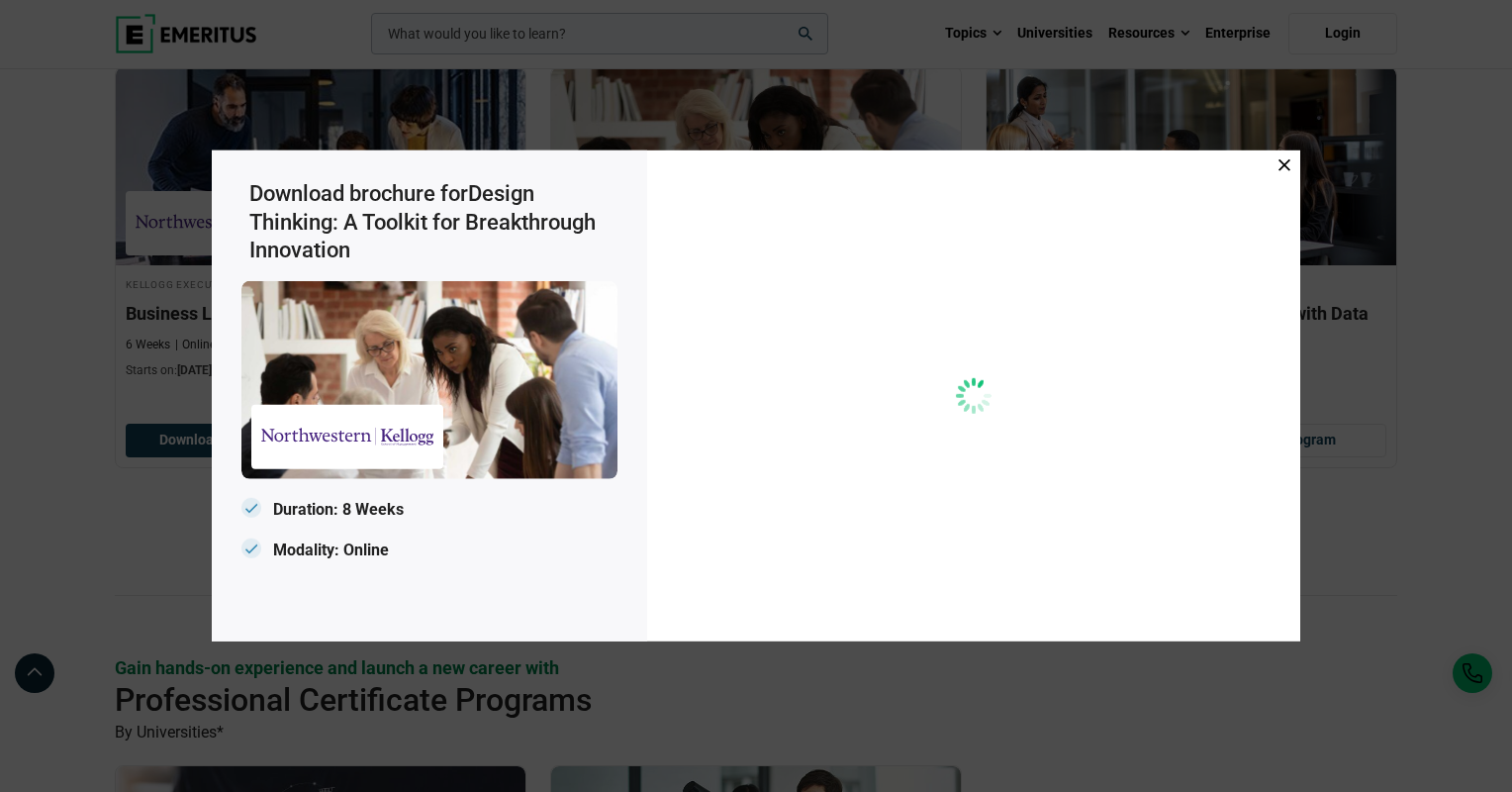 click on "Download brochure for  Design Thinking: A Toolkit for Breakthrough Innovation
Duration: 8 Weeks
Modality: Online" at bounding box center (756, 396) 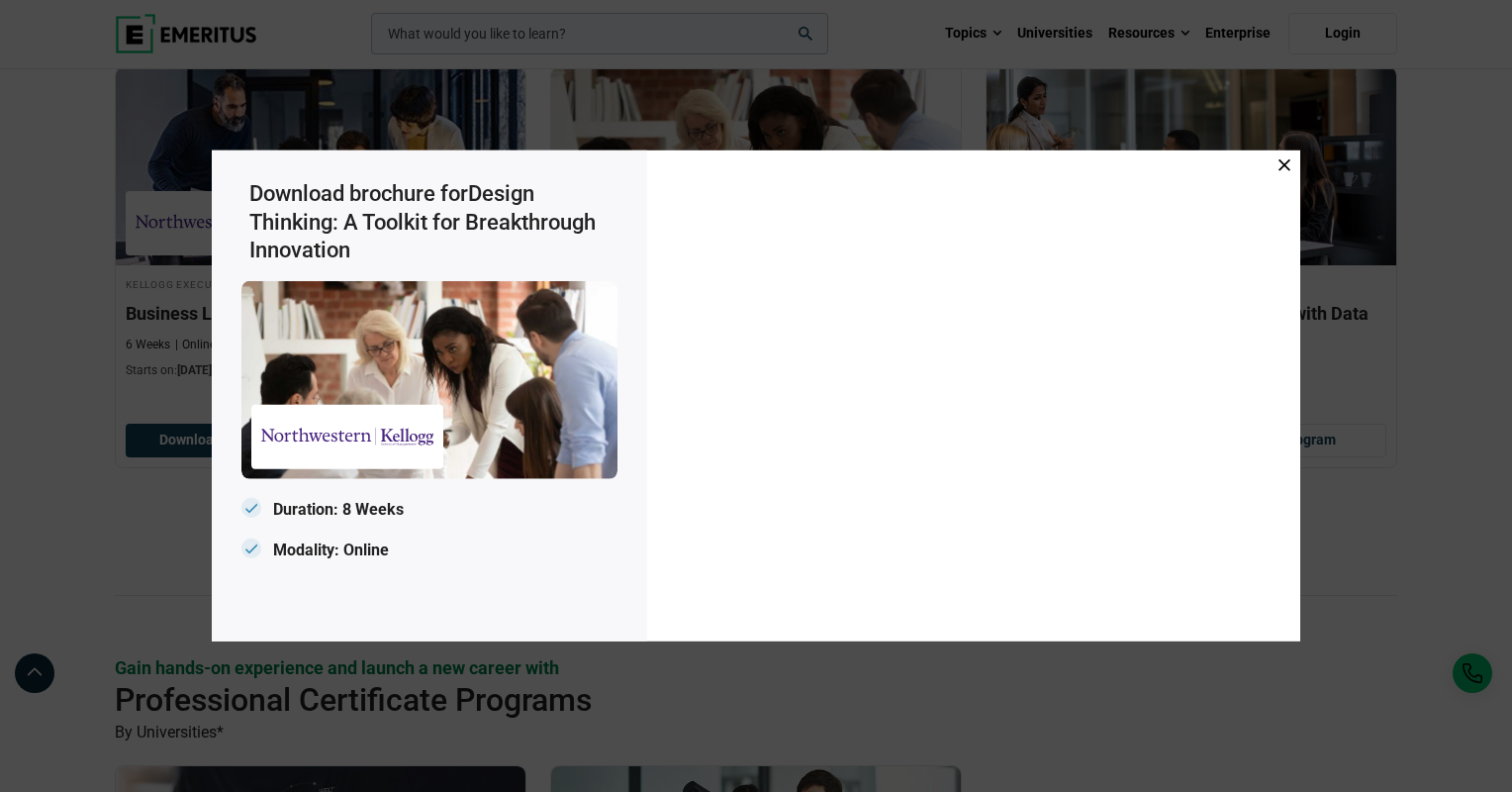 click at bounding box center (974, 396) 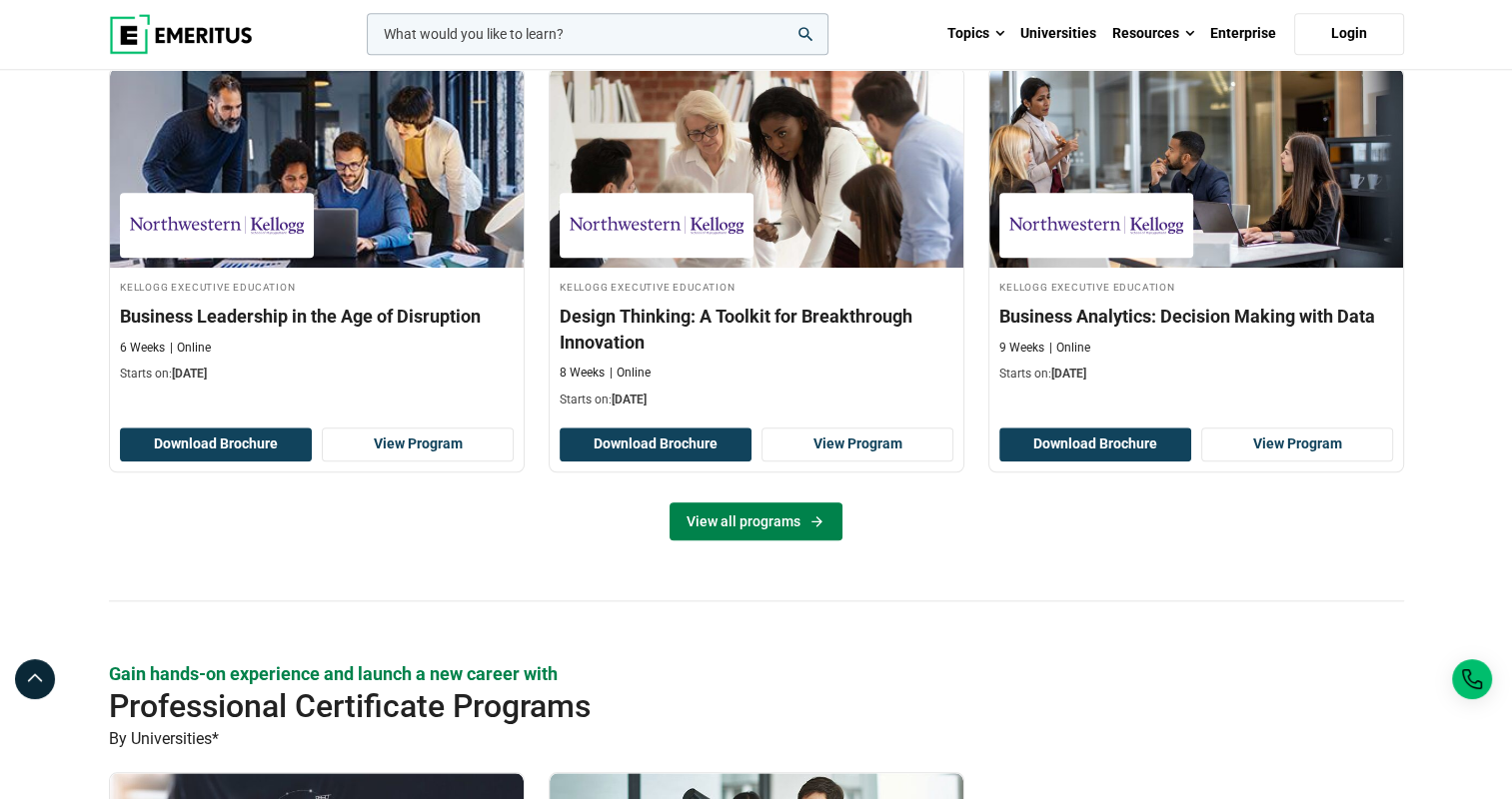 click on "View all programs" at bounding box center [756, 521] 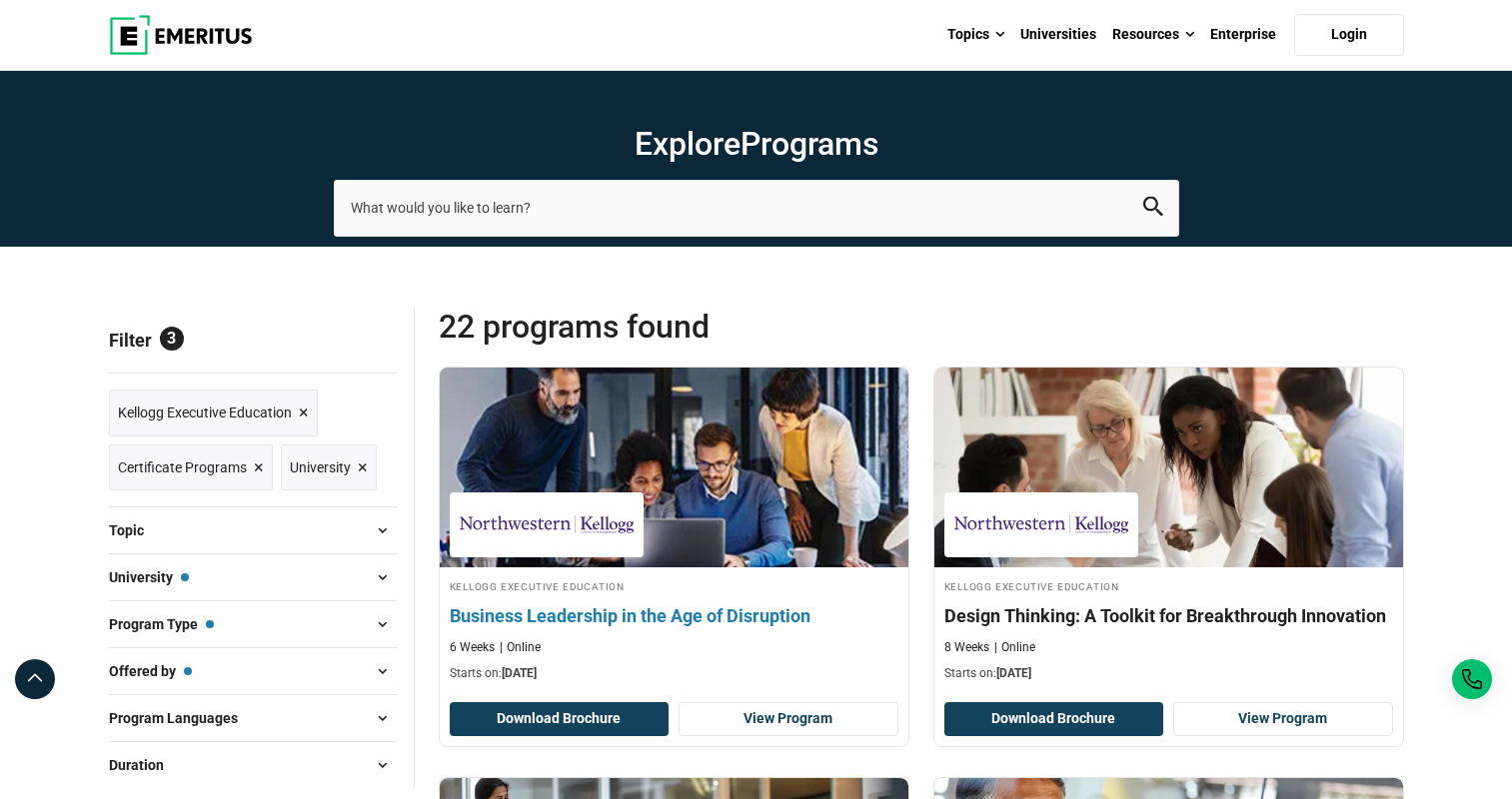 scroll, scrollTop: 0, scrollLeft: 0, axis: both 